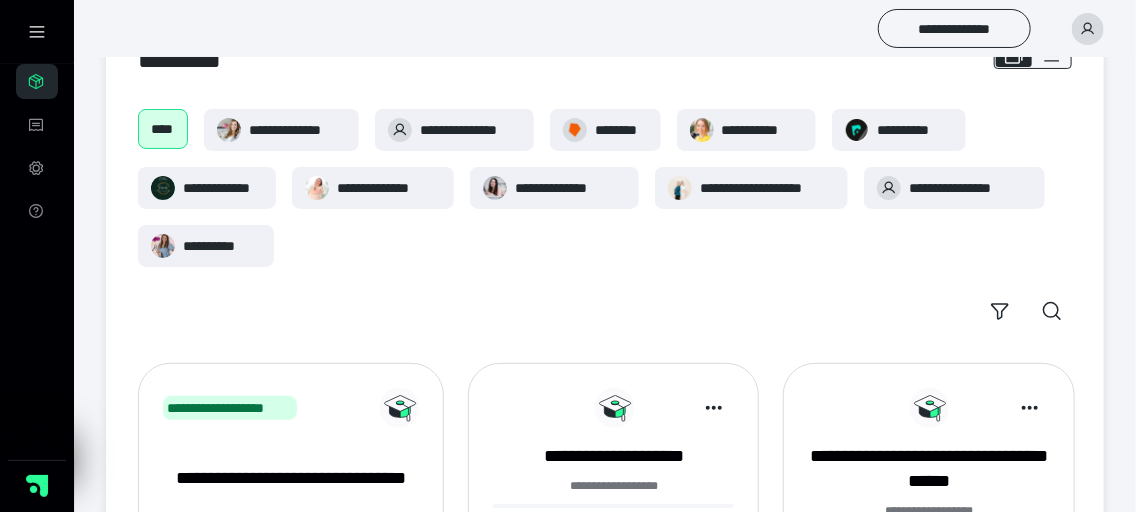 scroll, scrollTop: 72, scrollLeft: 0, axis: vertical 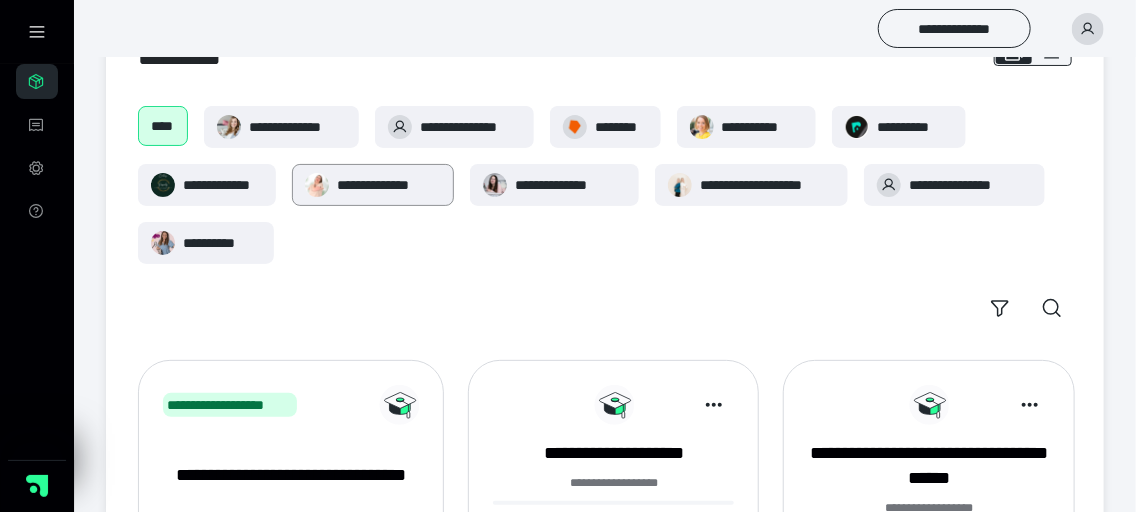 click on "**********" at bounding box center [389, 185] 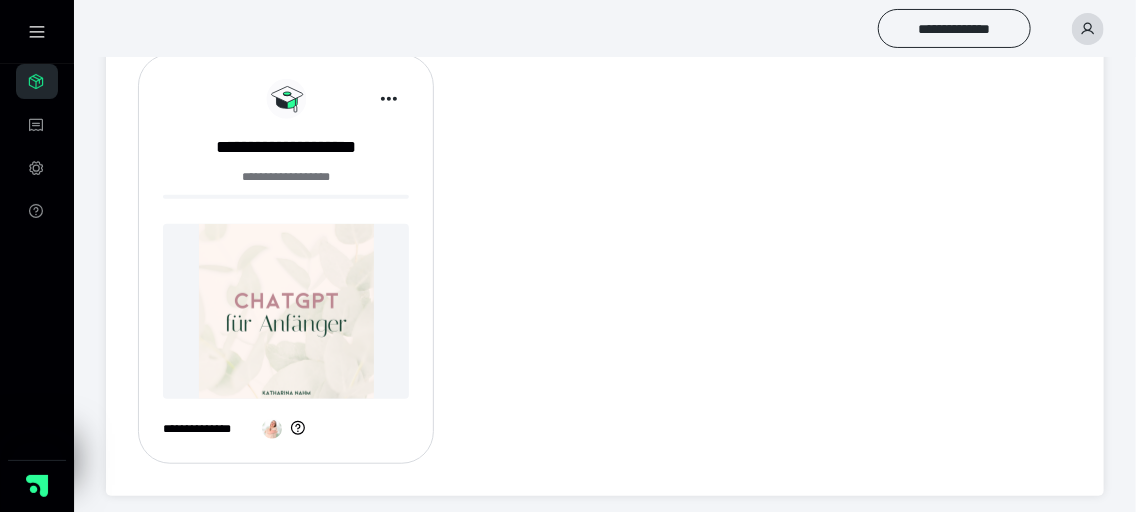 scroll, scrollTop: 381, scrollLeft: 0, axis: vertical 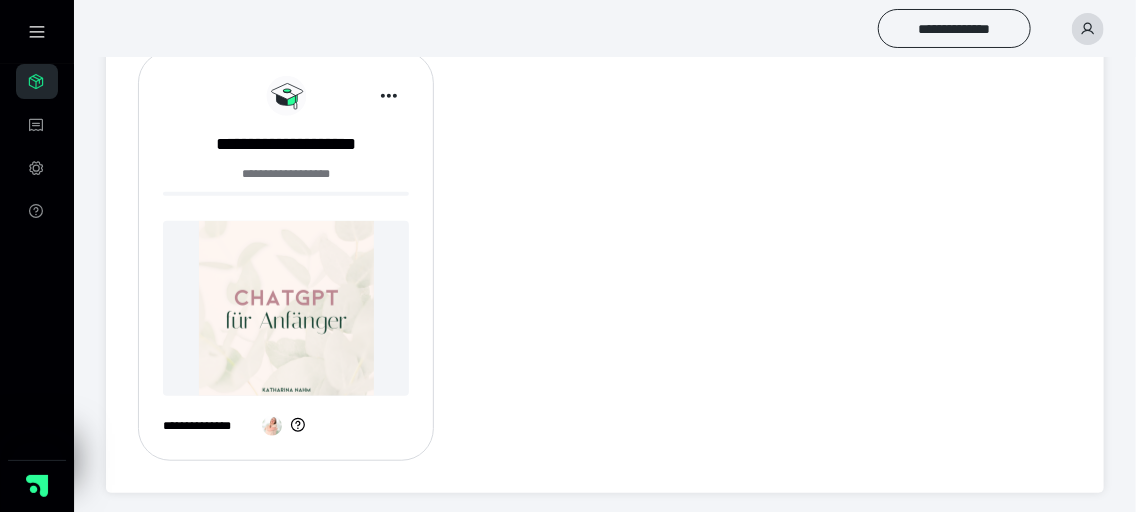 click at bounding box center (286, 308) 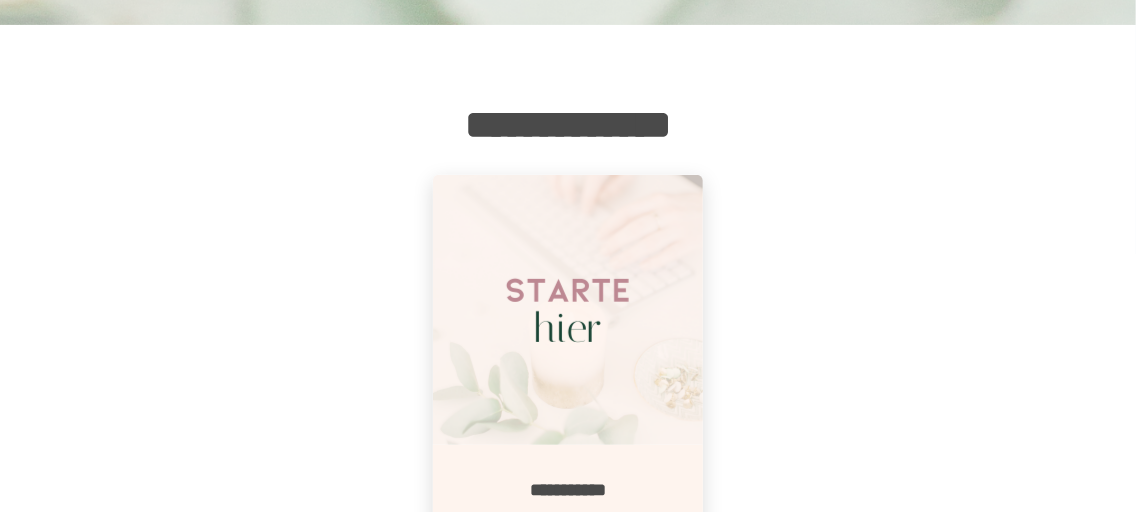 scroll, scrollTop: 400, scrollLeft: 0, axis: vertical 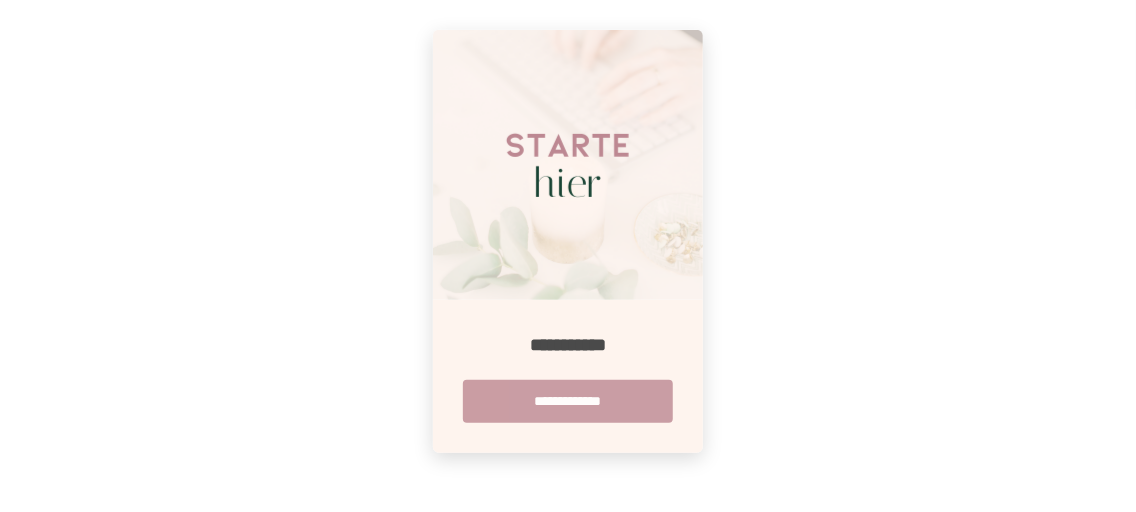 click on "**********" at bounding box center (568, 401) 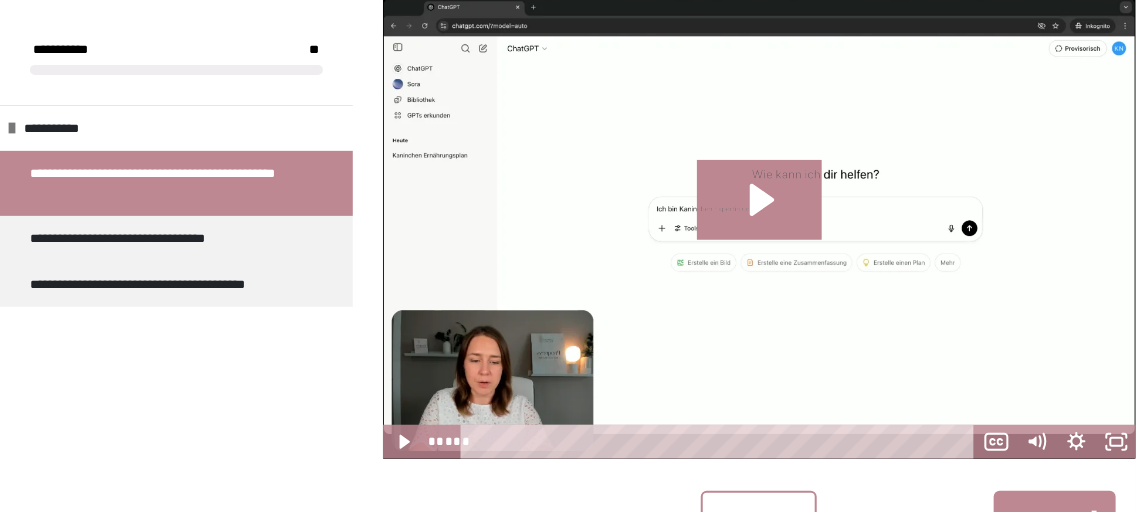 scroll, scrollTop: 422, scrollLeft: 0, axis: vertical 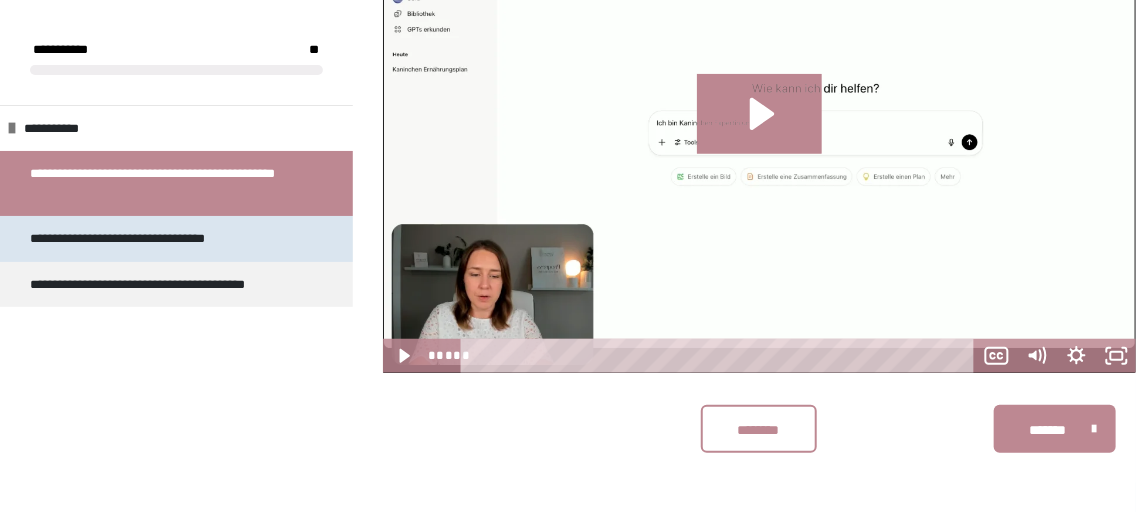 click on "**********" at bounding box center [136, 239] 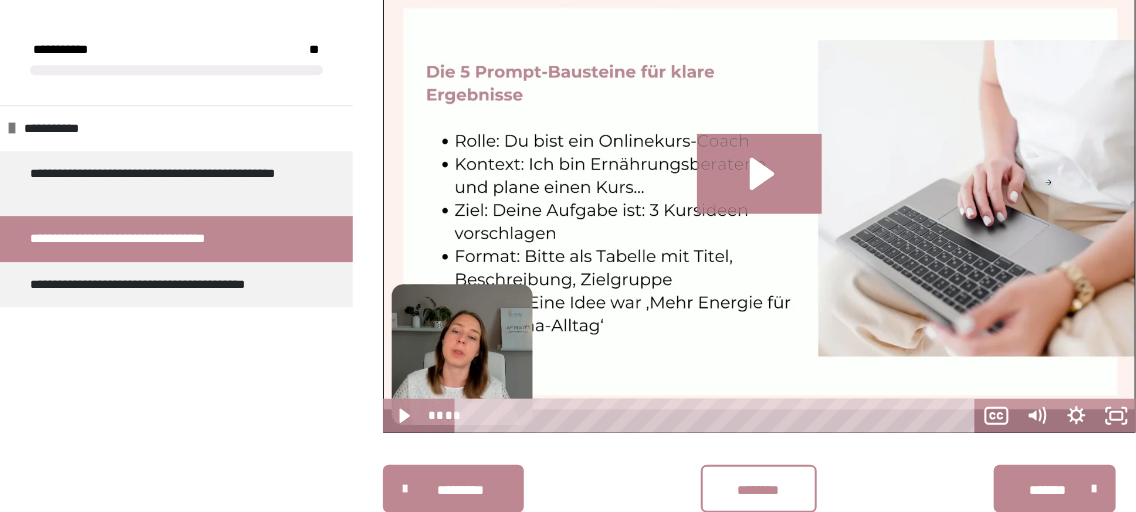 scroll, scrollTop: 422, scrollLeft: 0, axis: vertical 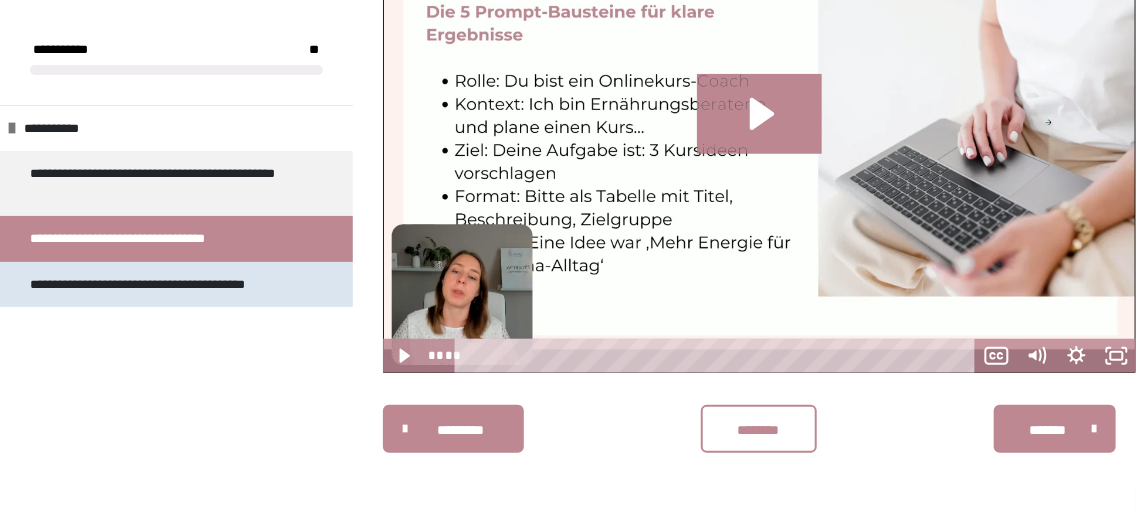 click on "**********" at bounding box center [159, 285] 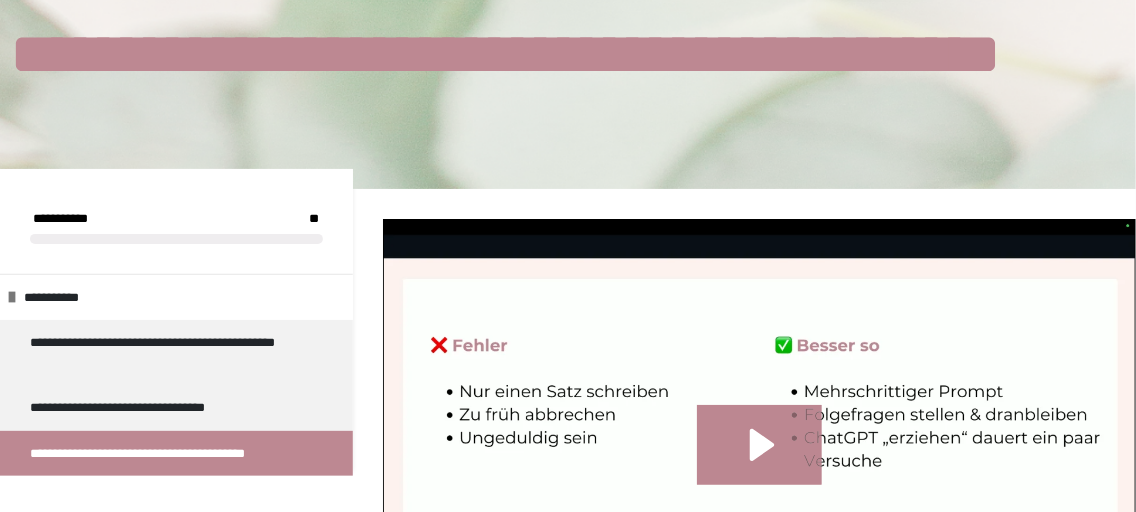 scroll, scrollTop: 84, scrollLeft: 0, axis: vertical 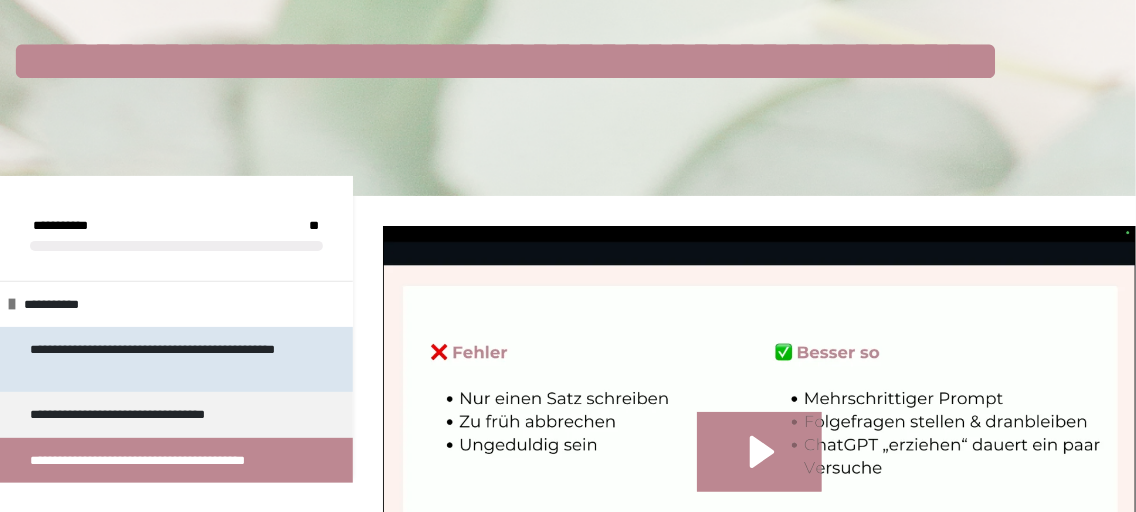 click on "**********" at bounding box center [168, 359] 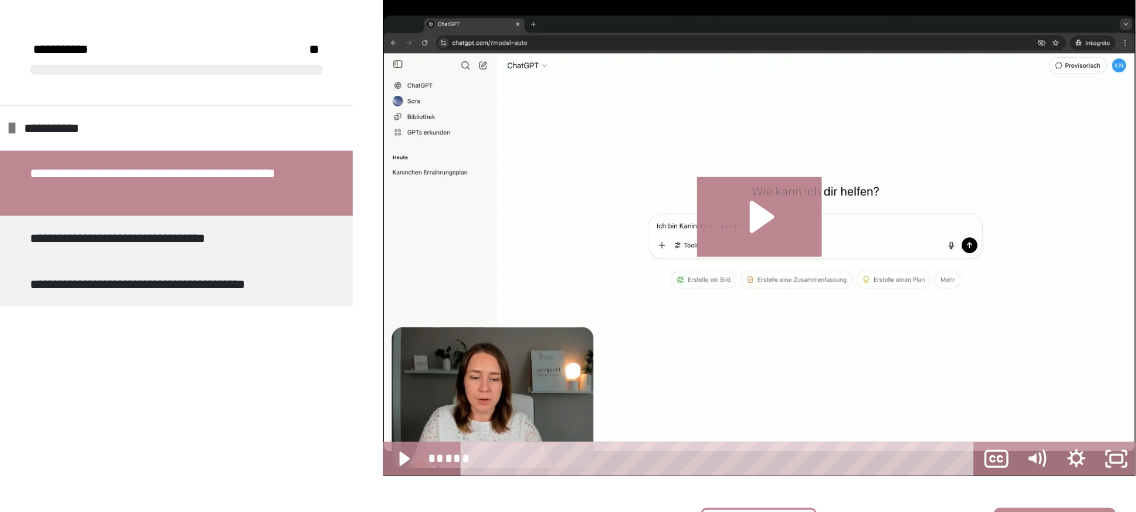 scroll, scrollTop: 321, scrollLeft: 0, axis: vertical 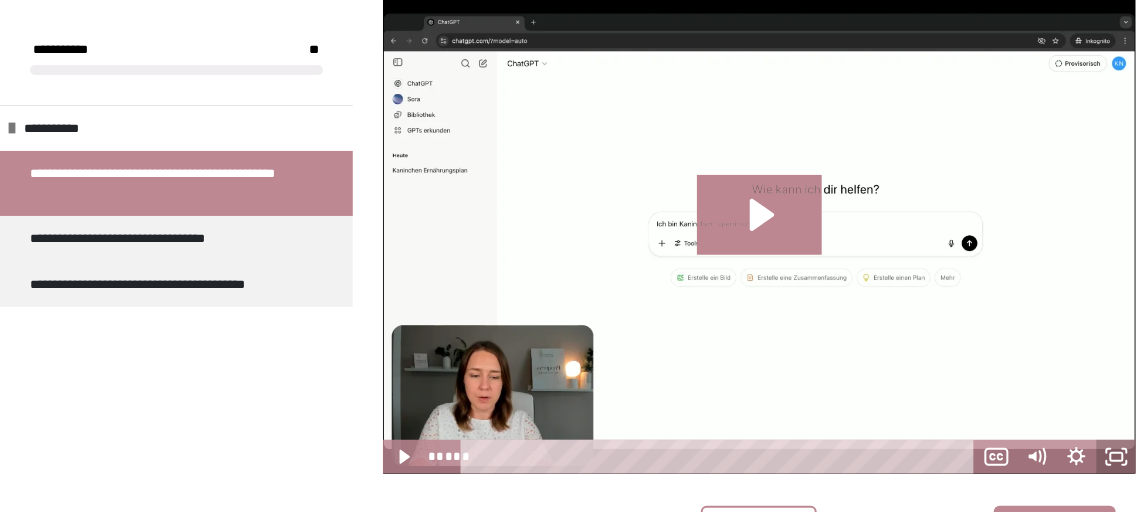 click 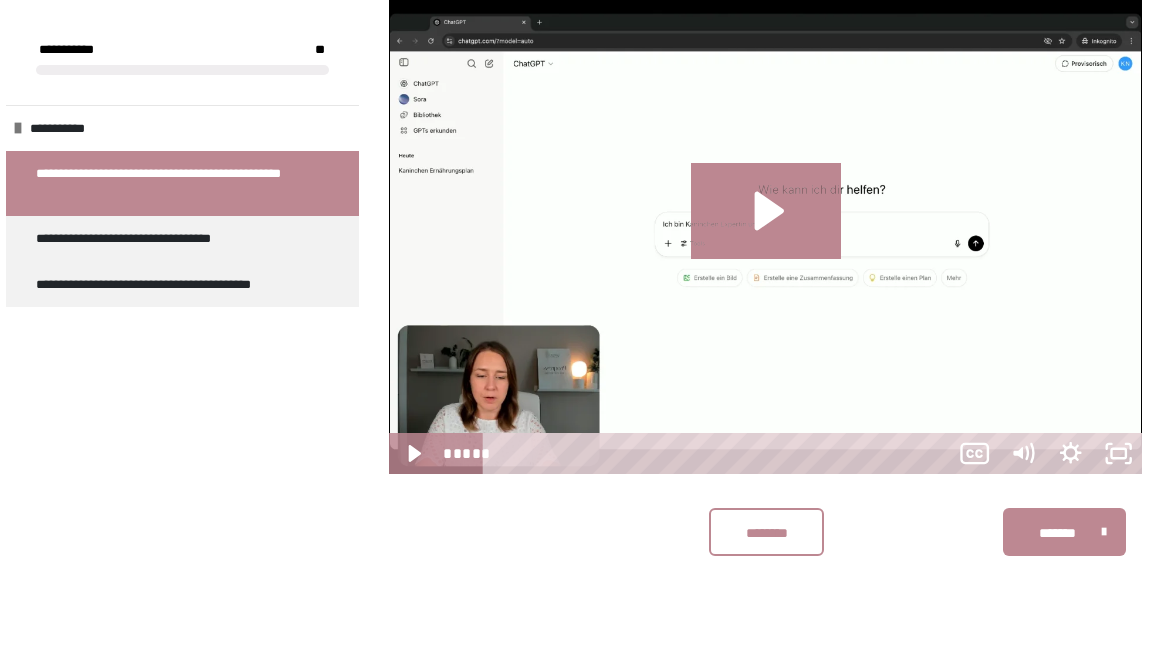 type 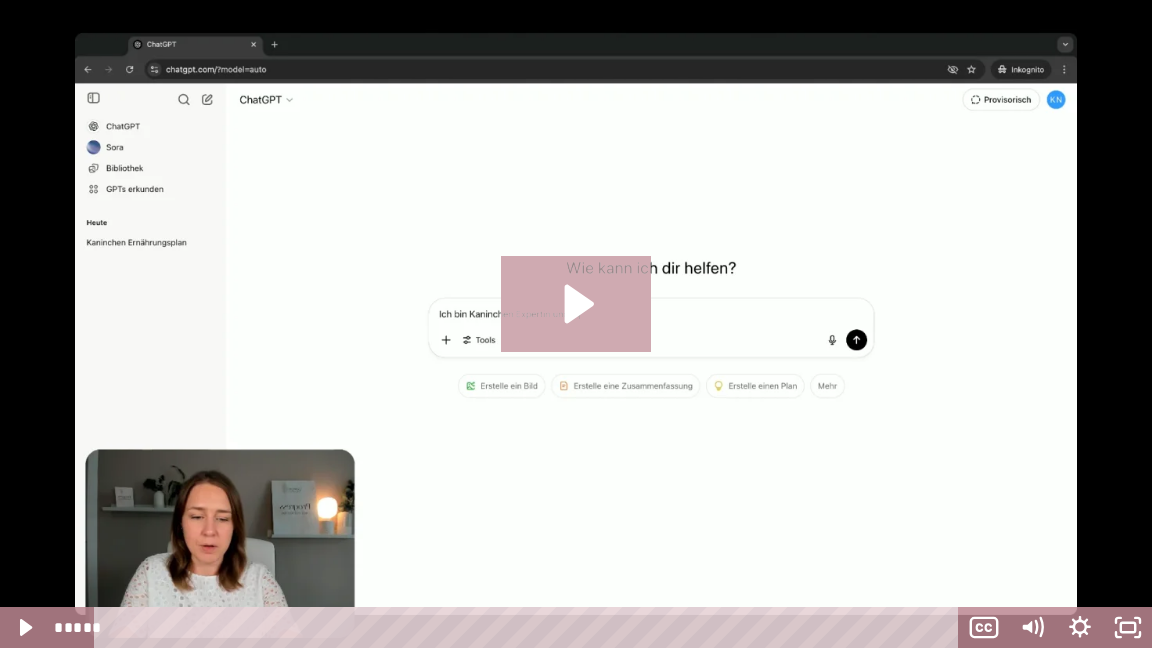 click 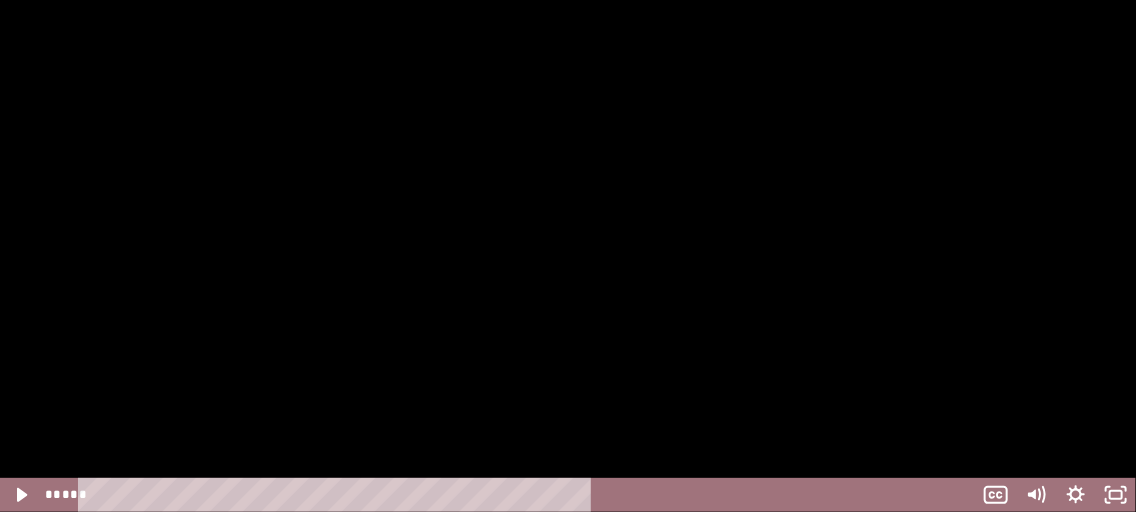 scroll, scrollTop: 422, scrollLeft: 0, axis: vertical 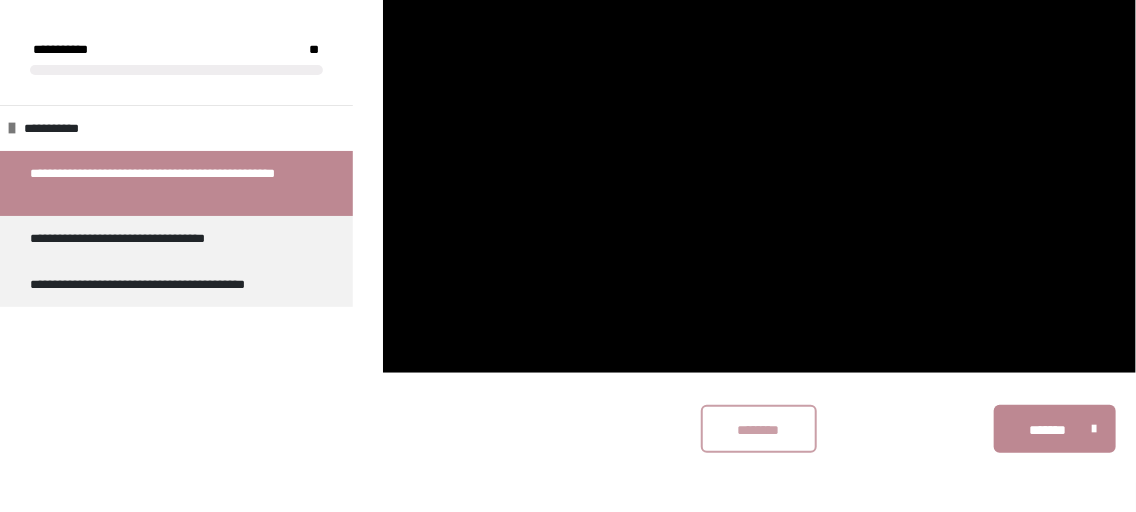 click on "********" at bounding box center (759, 430) 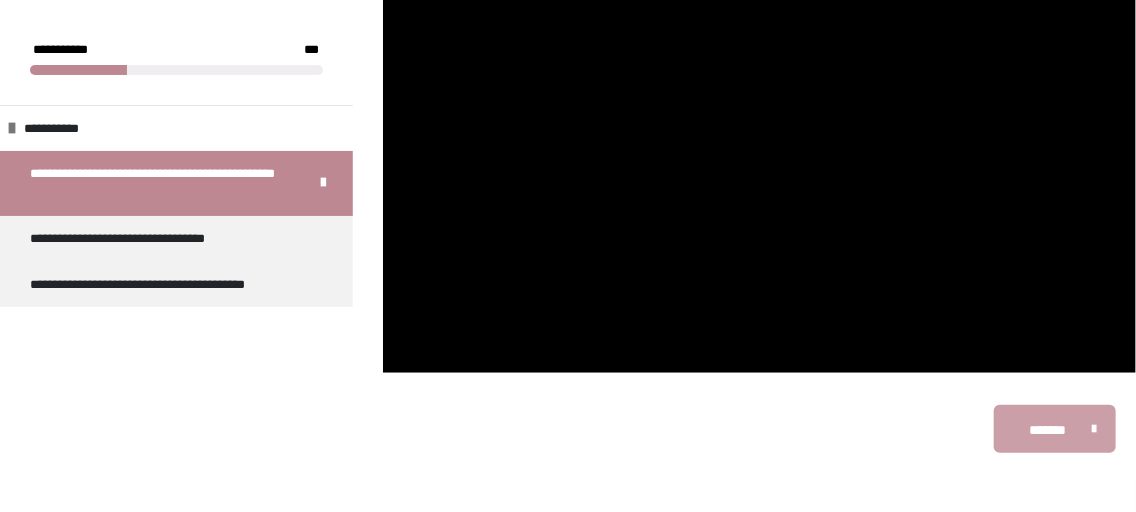 click on "*******" at bounding box center (1048, 430) 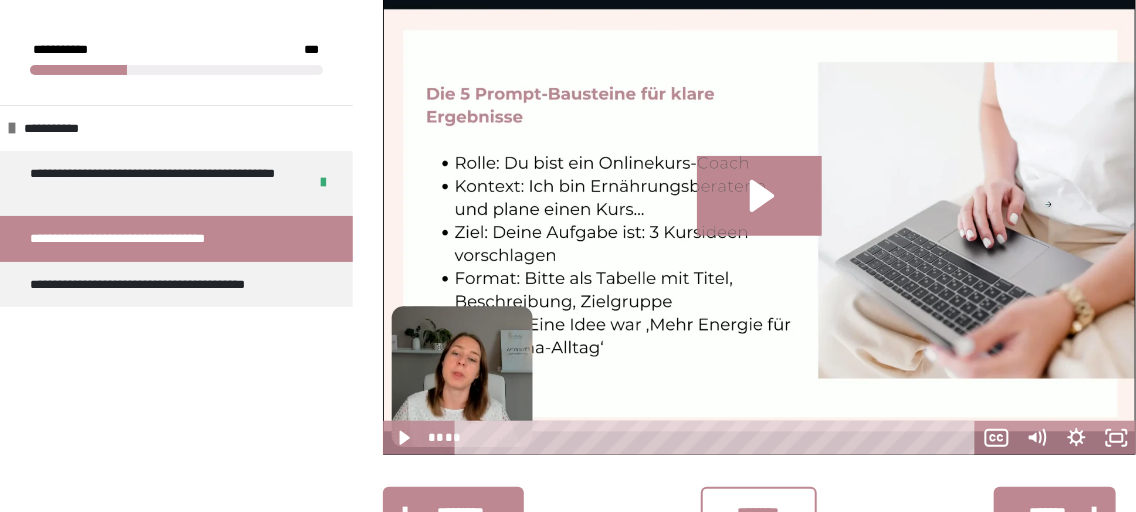 scroll, scrollTop: 422, scrollLeft: 0, axis: vertical 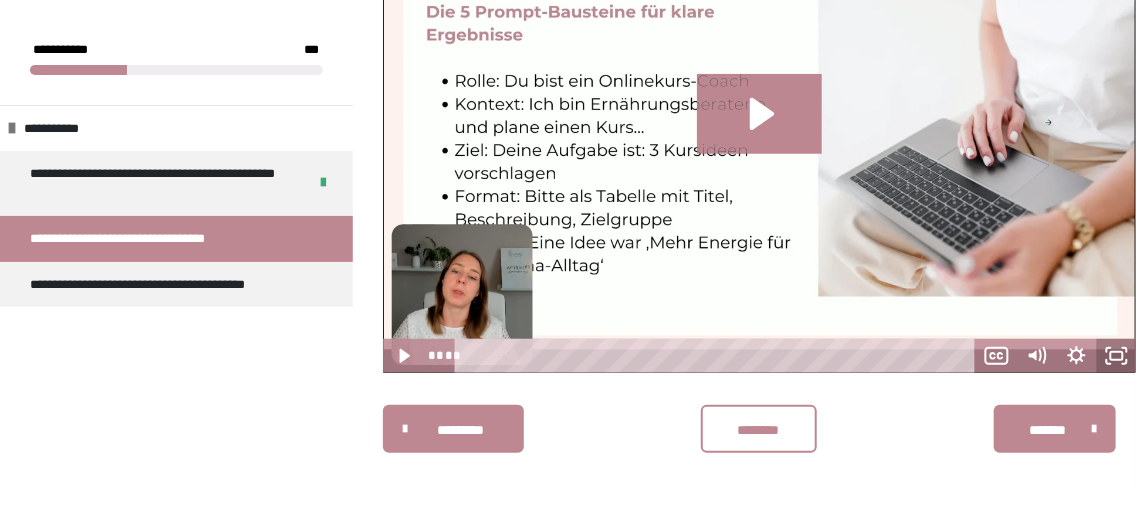 click 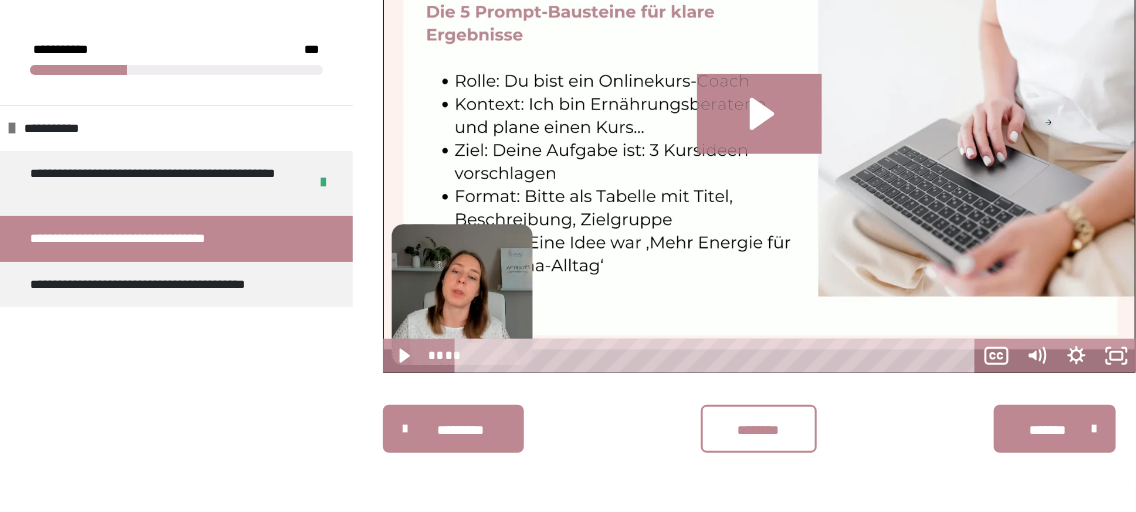 scroll, scrollTop: 340, scrollLeft: 0, axis: vertical 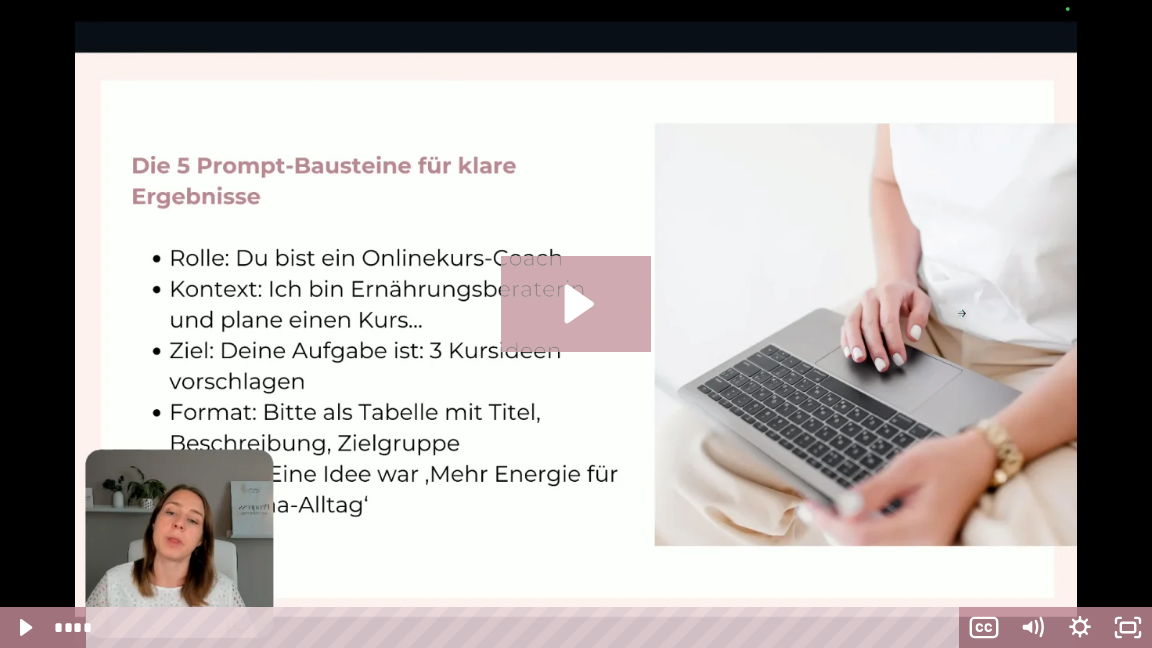 type 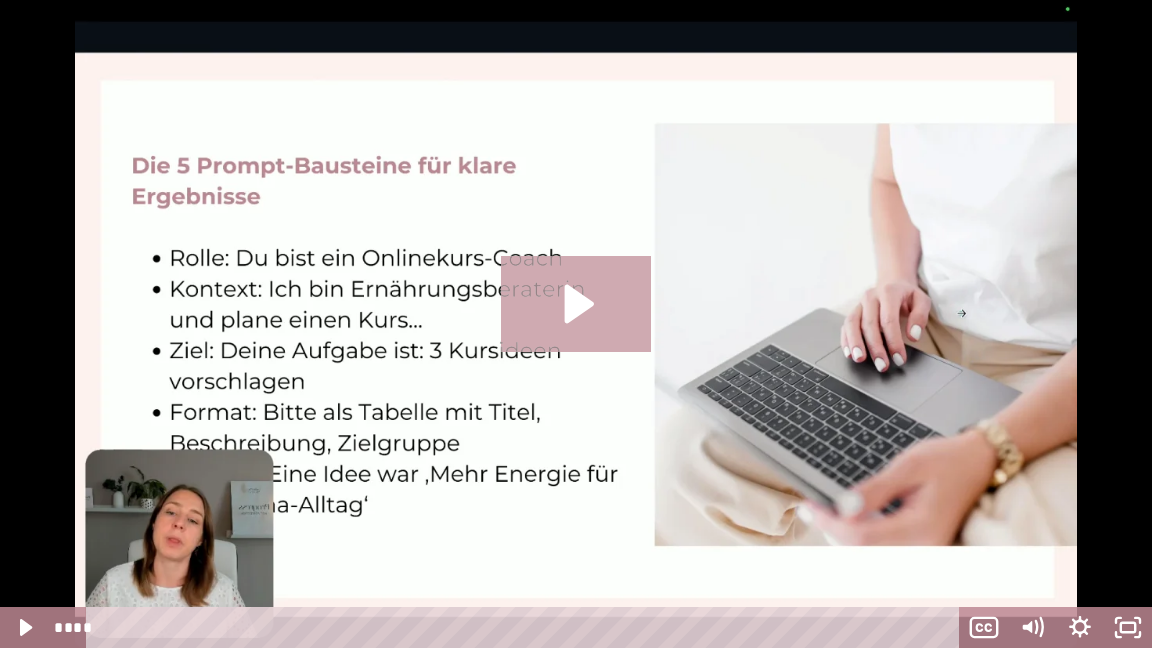 click 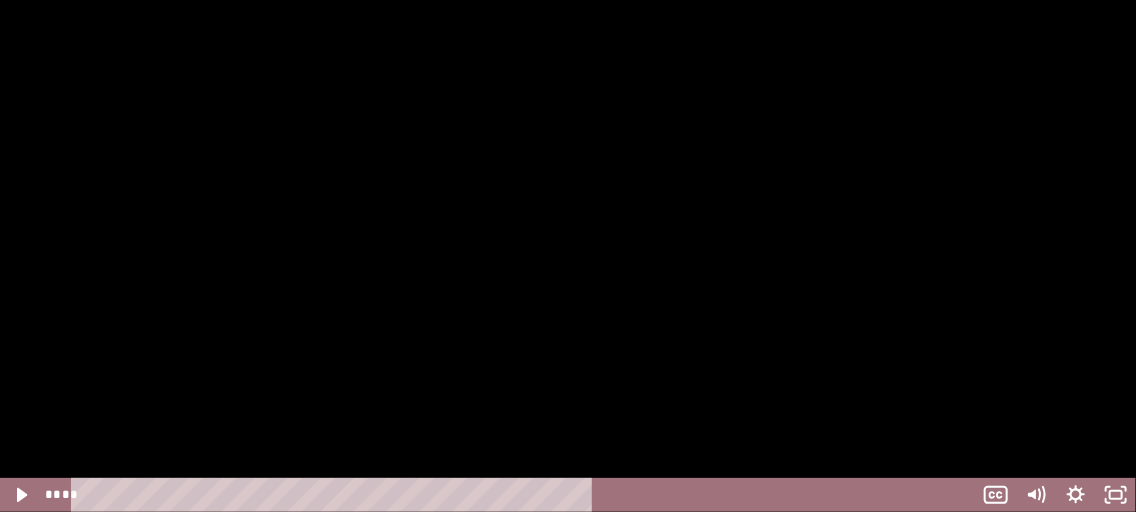 scroll, scrollTop: 422, scrollLeft: 0, axis: vertical 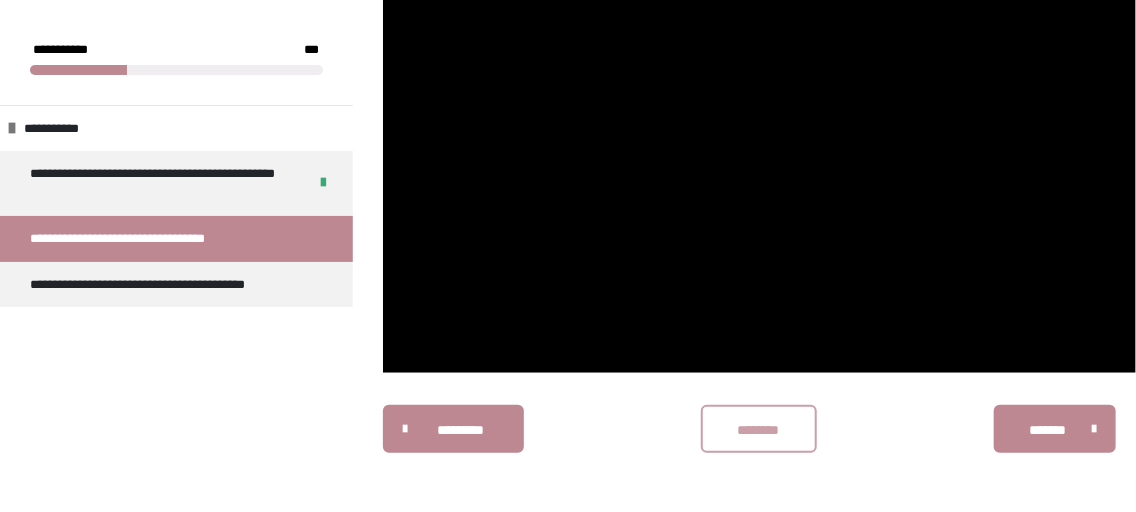 click on "********" at bounding box center (759, 430) 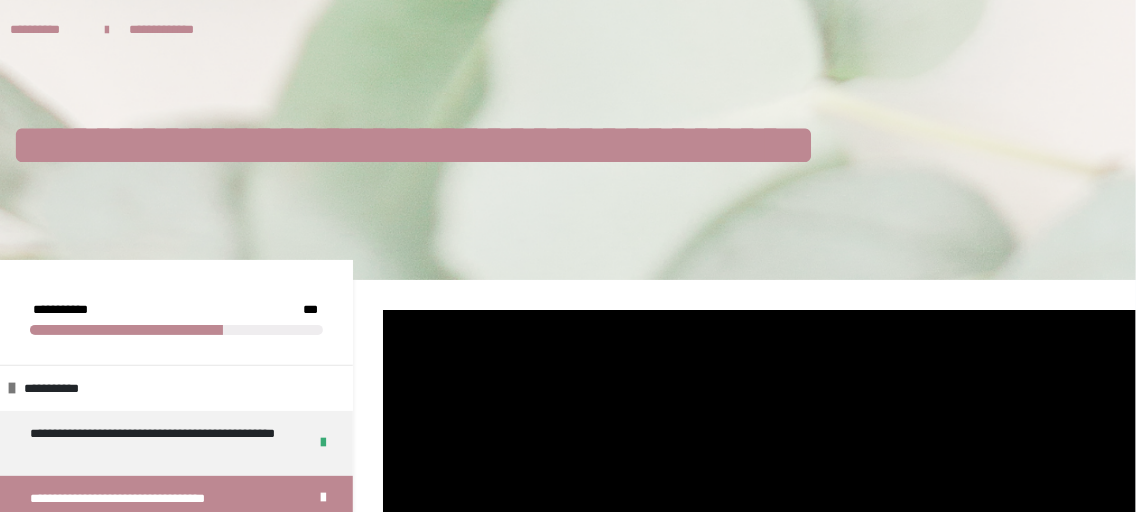 scroll, scrollTop: 422, scrollLeft: 0, axis: vertical 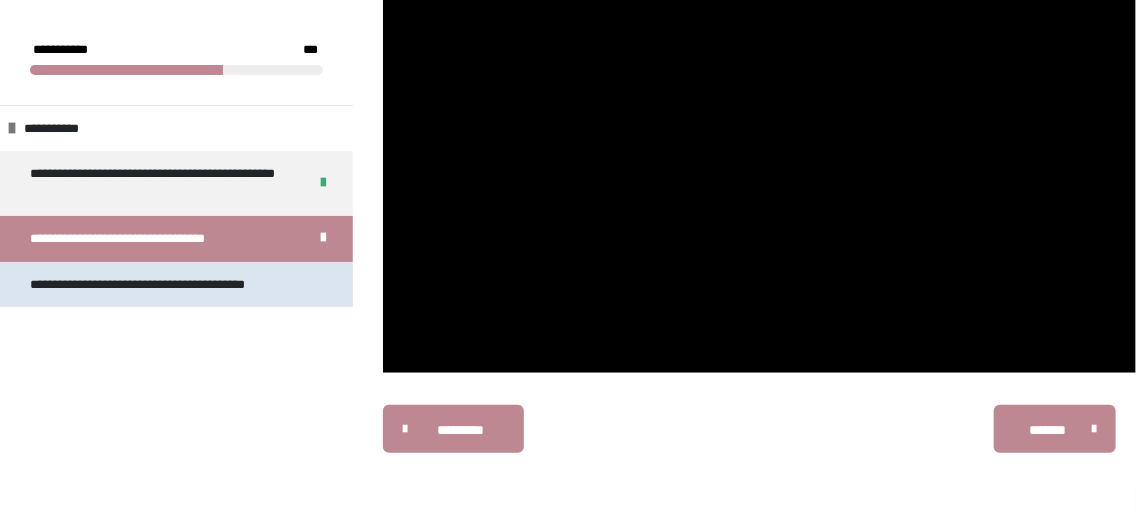 click on "**********" at bounding box center (159, 285) 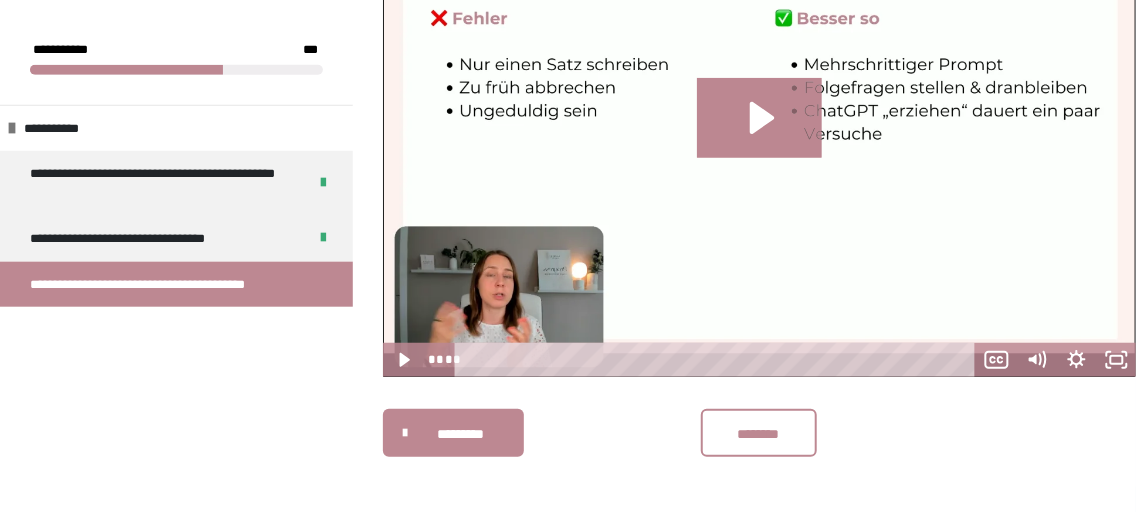 scroll, scrollTop: 422, scrollLeft: 0, axis: vertical 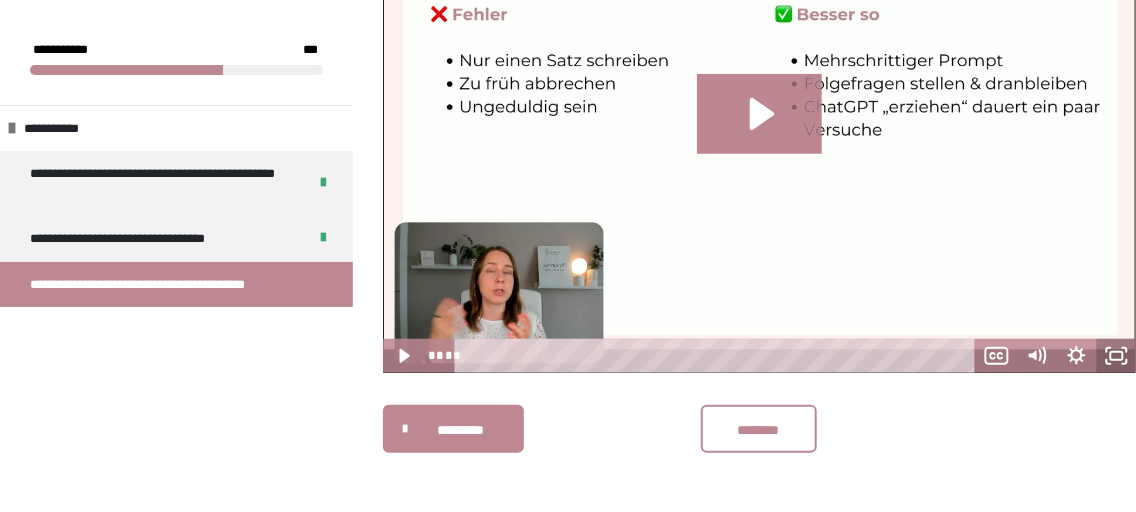 click 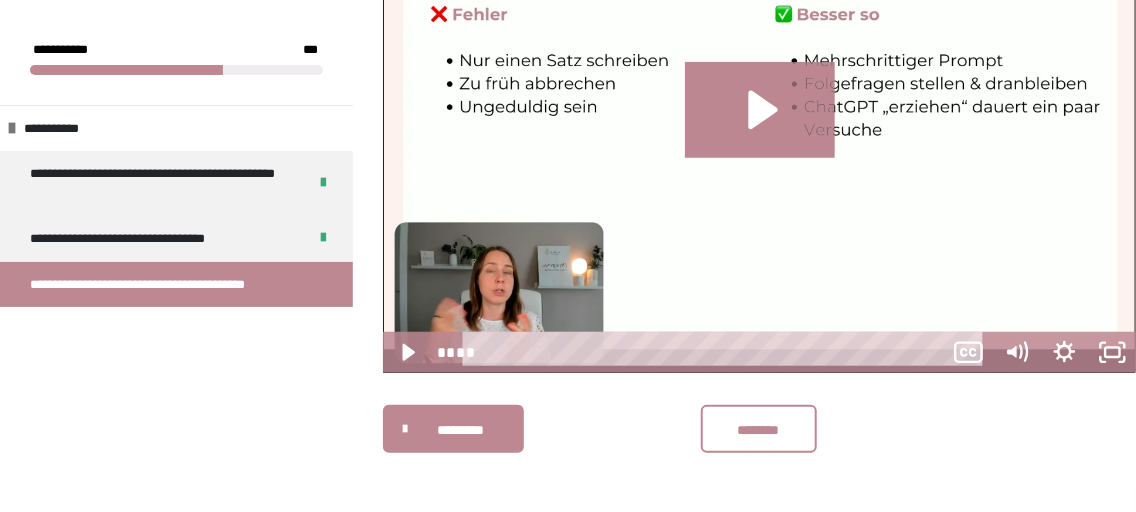scroll, scrollTop: 340, scrollLeft: 0, axis: vertical 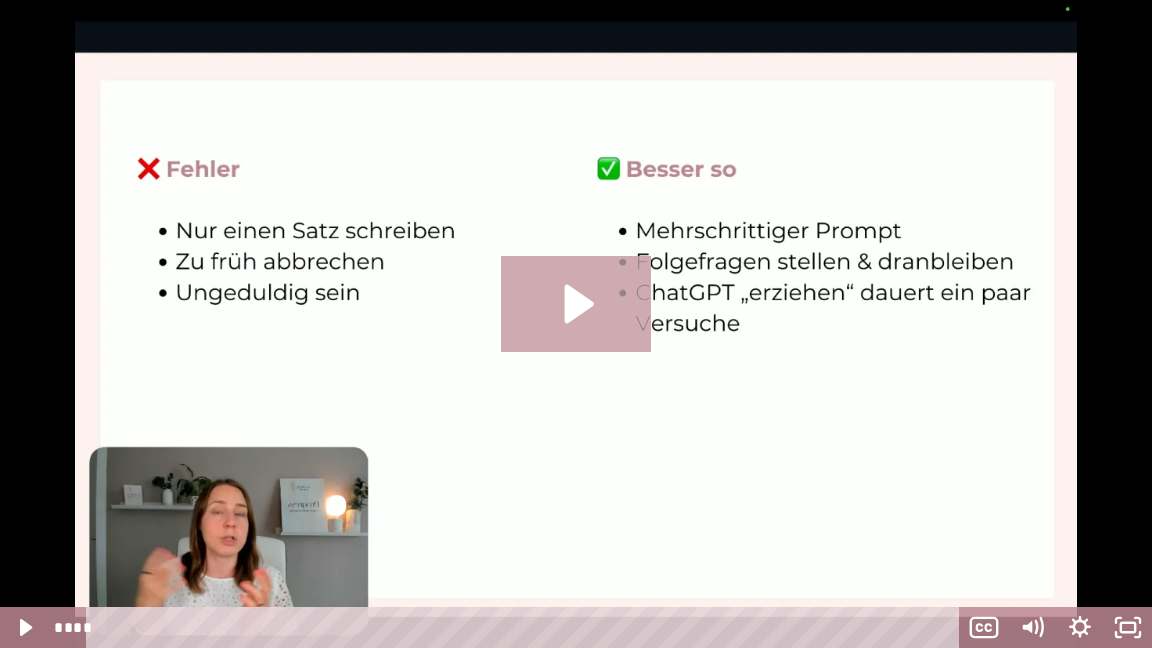 type 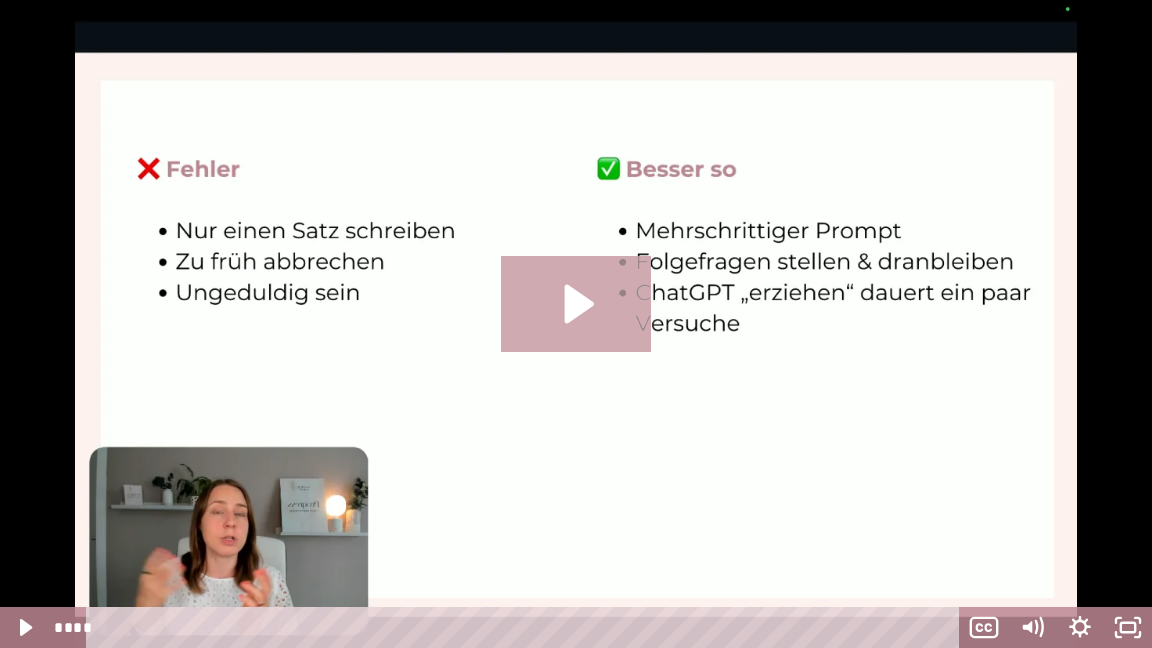 click 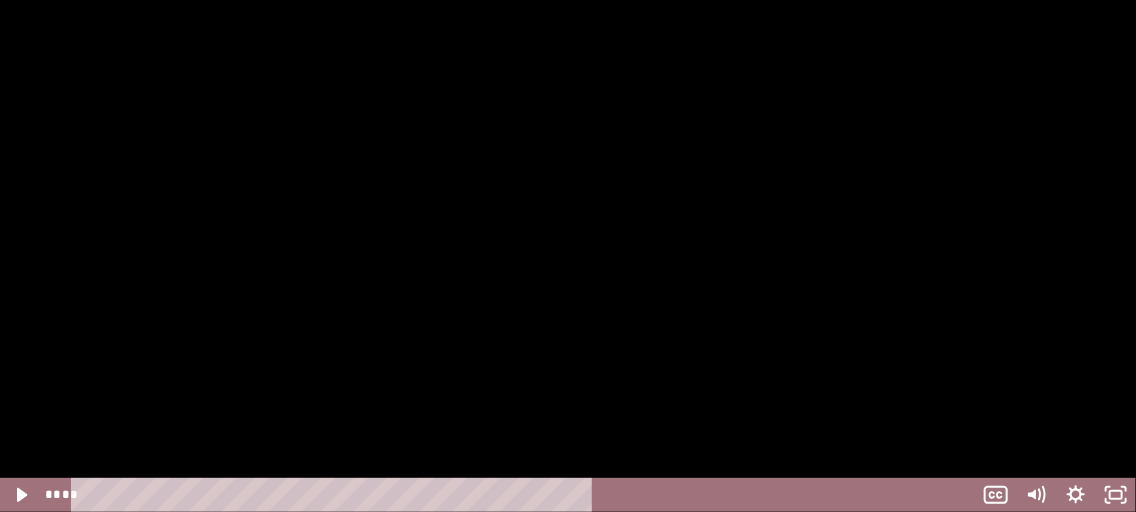 scroll, scrollTop: 422, scrollLeft: 0, axis: vertical 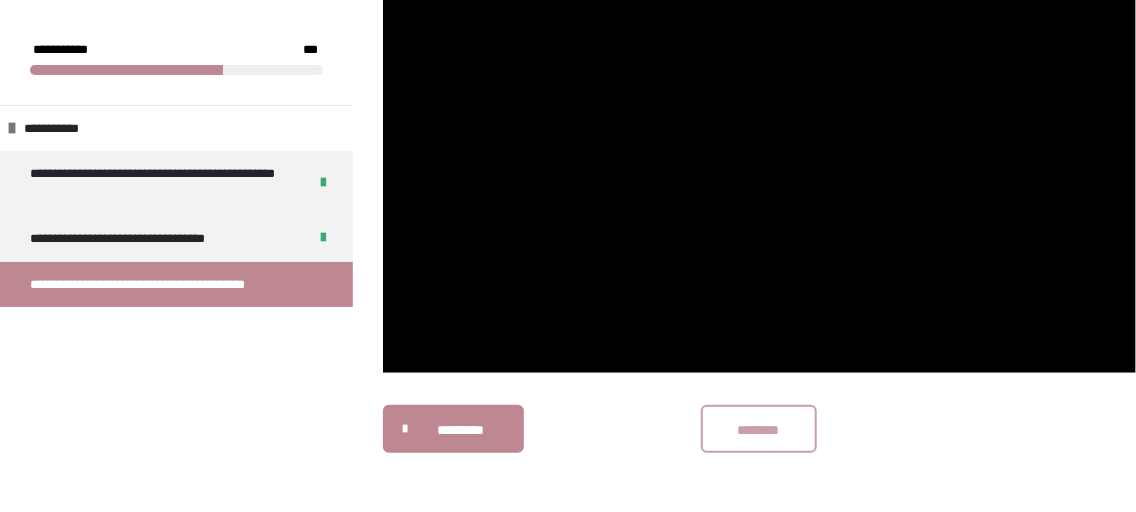 click on "********" at bounding box center [759, 429] 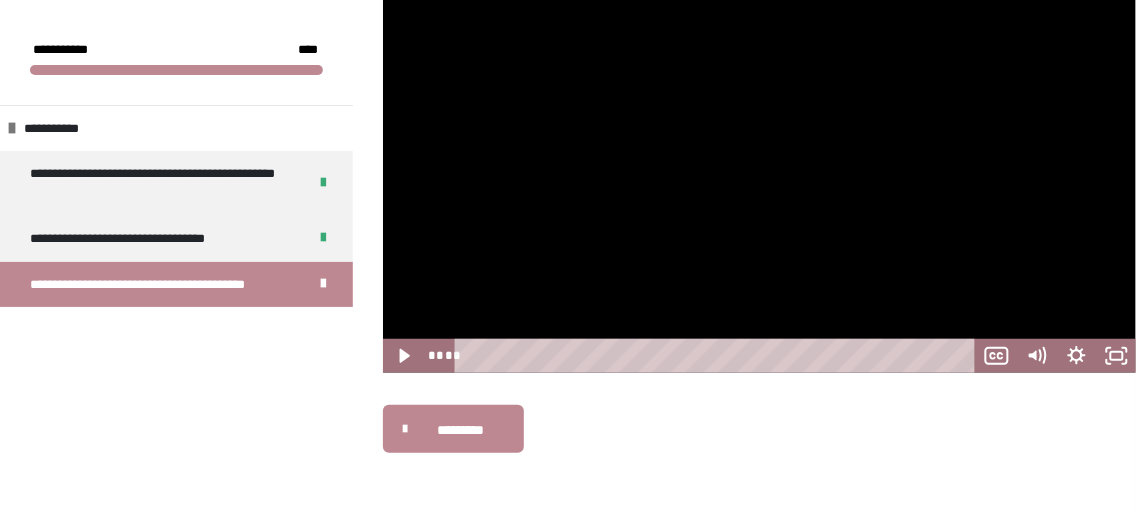 scroll, scrollTop: 0, scrollLeft: 0, axis: both 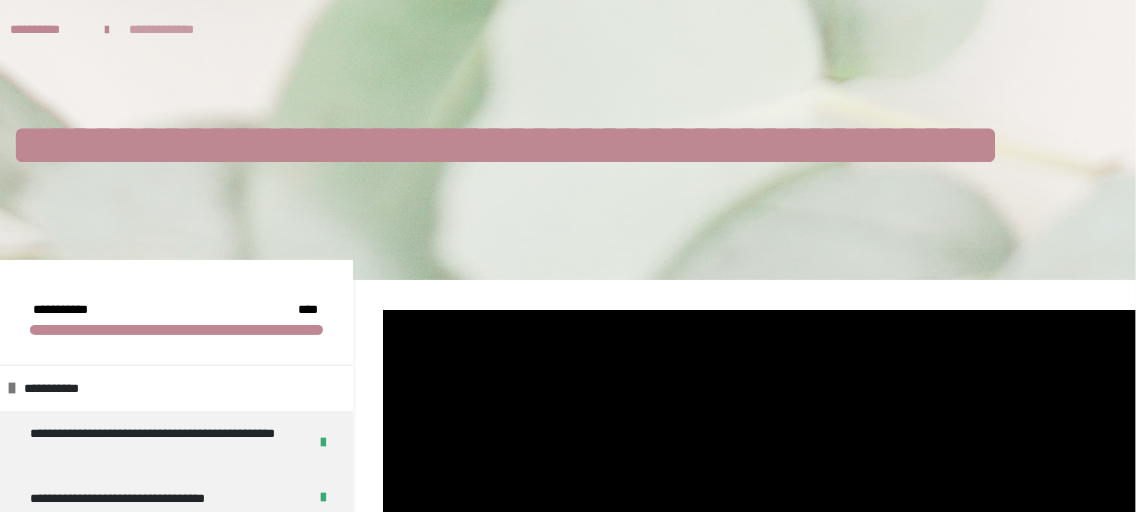 click on "**********" at bounding box center [174, 30] 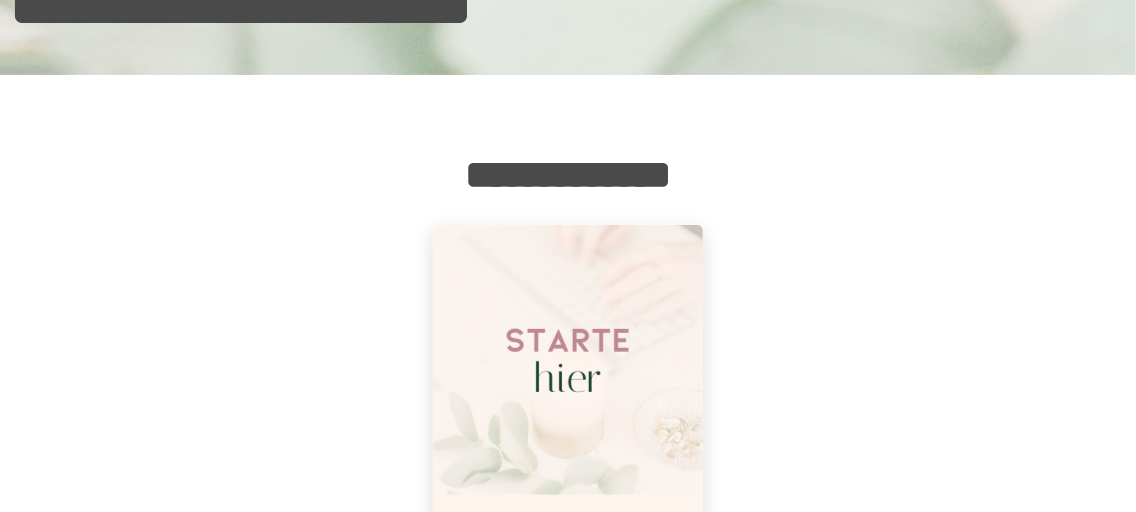 scroll, scrollTop: 0, scrollLeft: 0, axis: both 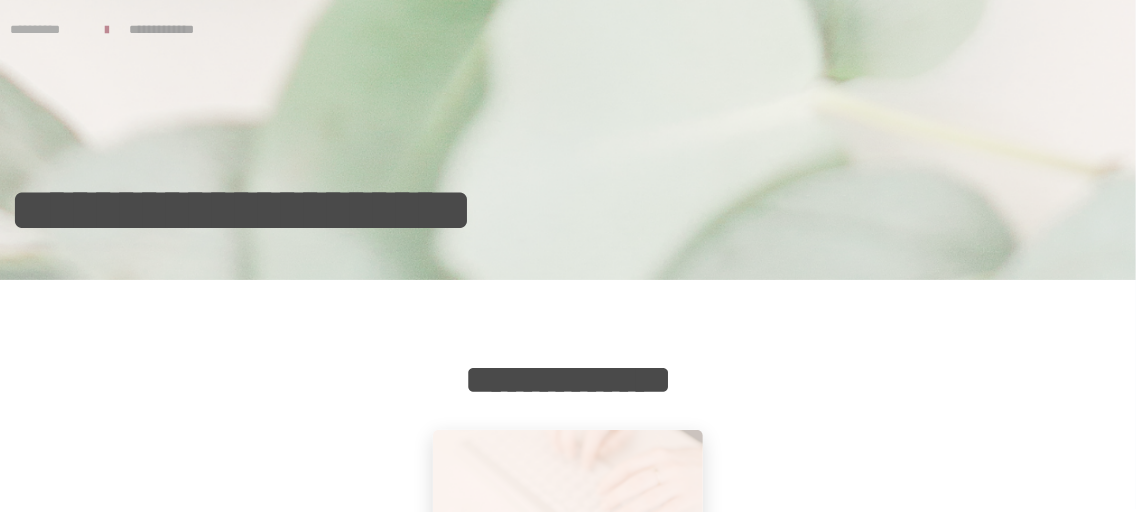 click on "**********" at bounding box center [47, 30] 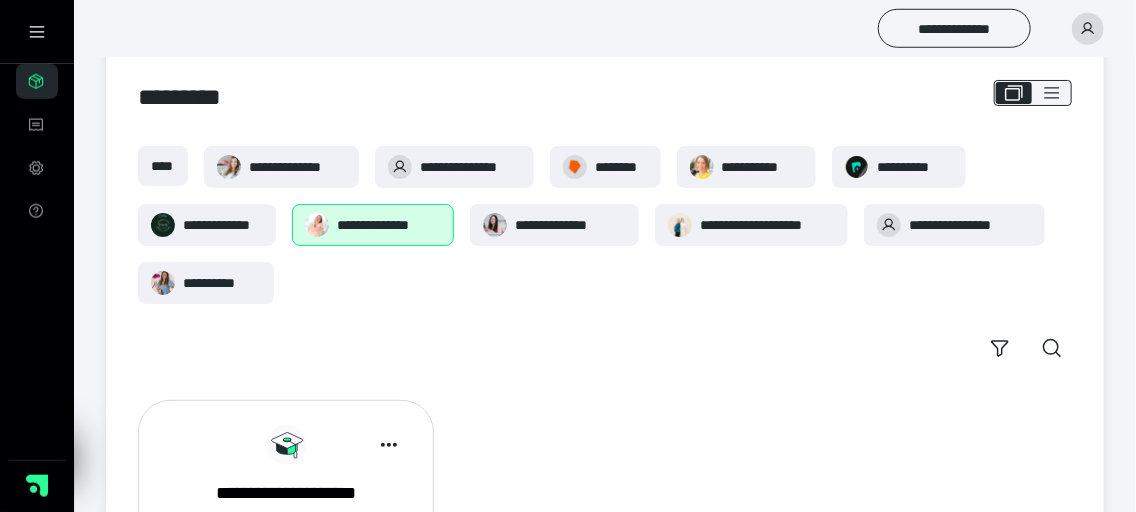 scroll, scrollTop: 14, scrollLeft: 0, axis: vertical 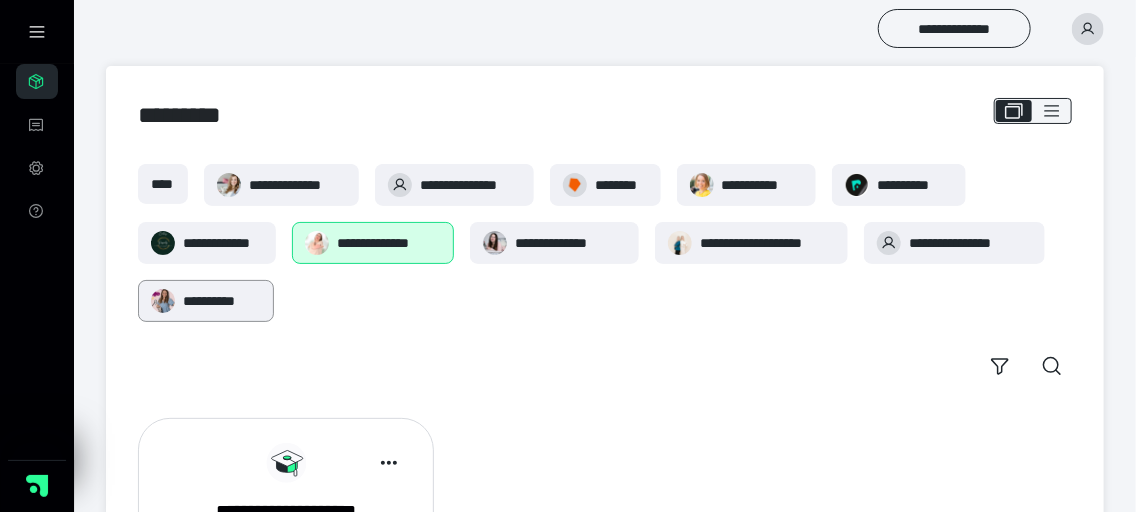 click on "**********" at bounding box center (222, 301) 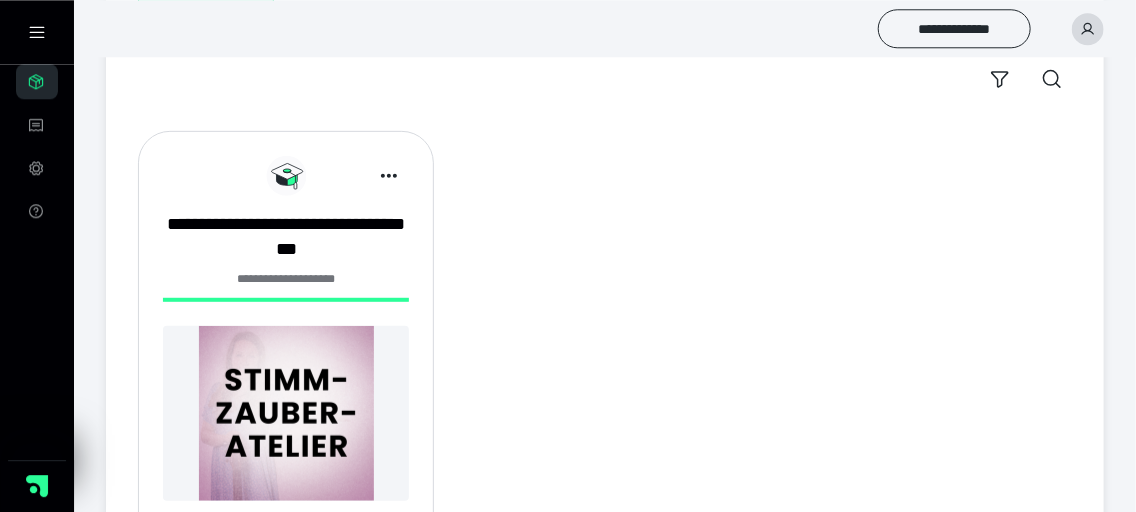 scroll, scrollTop: 302, scrollLeft: 0, axis: vertical 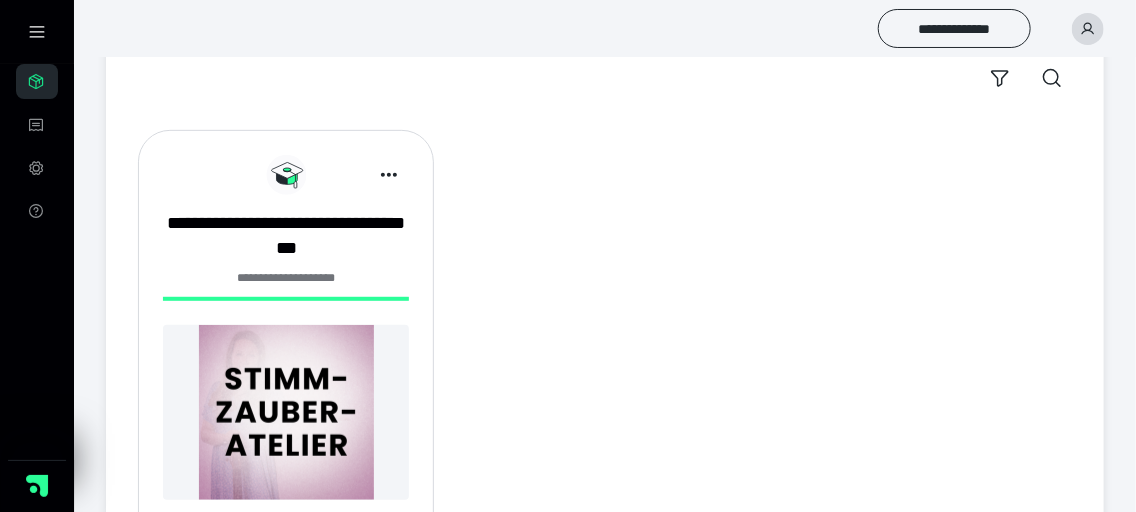 click at bounding box center [286, 412] 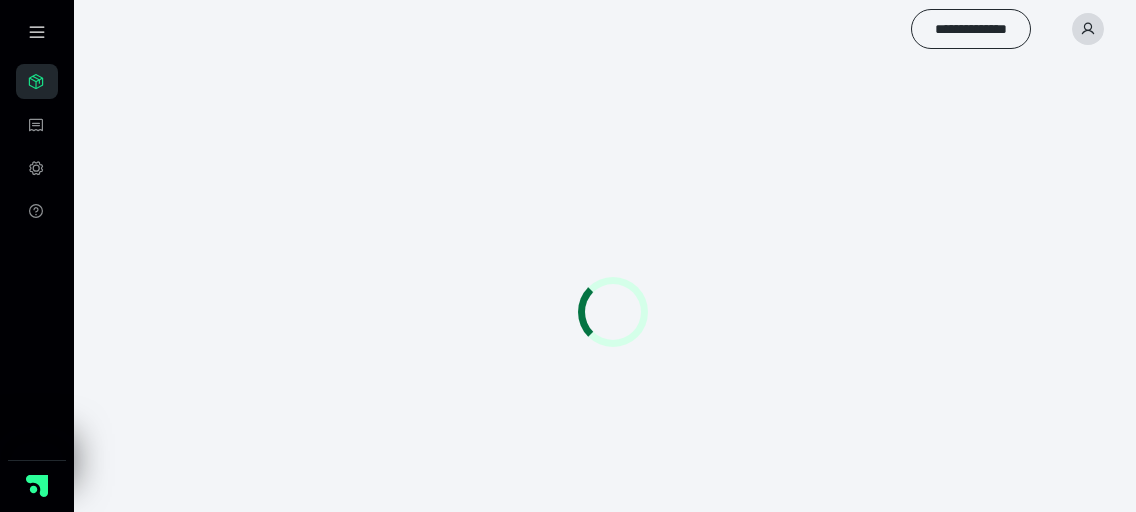 scroll, scrollTop: 0, scrollLeft: 0, axis: both 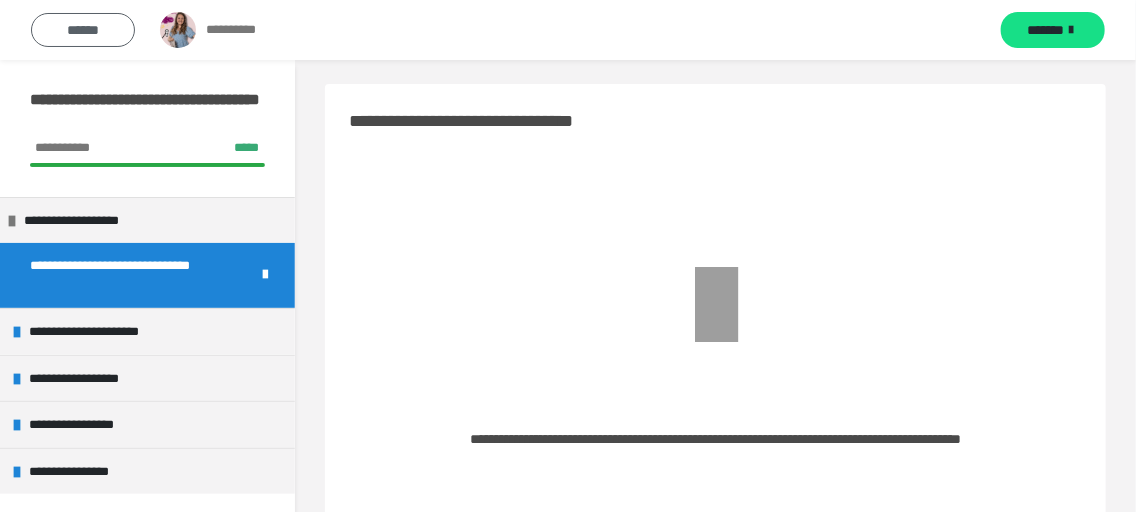 click on "******" at bounding box center [83, 30] 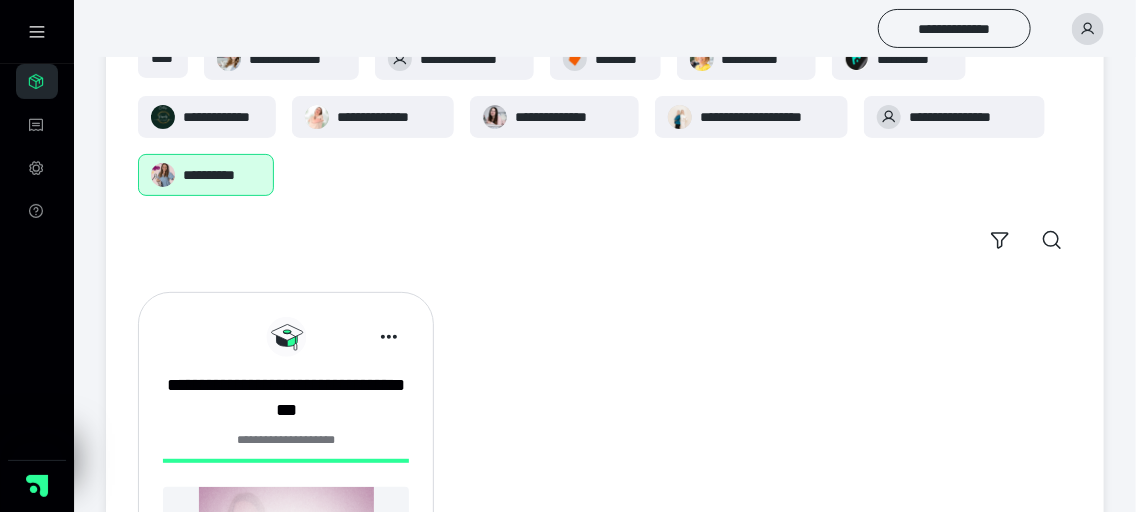 scroll, scrollTop: 142, scrollLeft: 0, axis: vertical 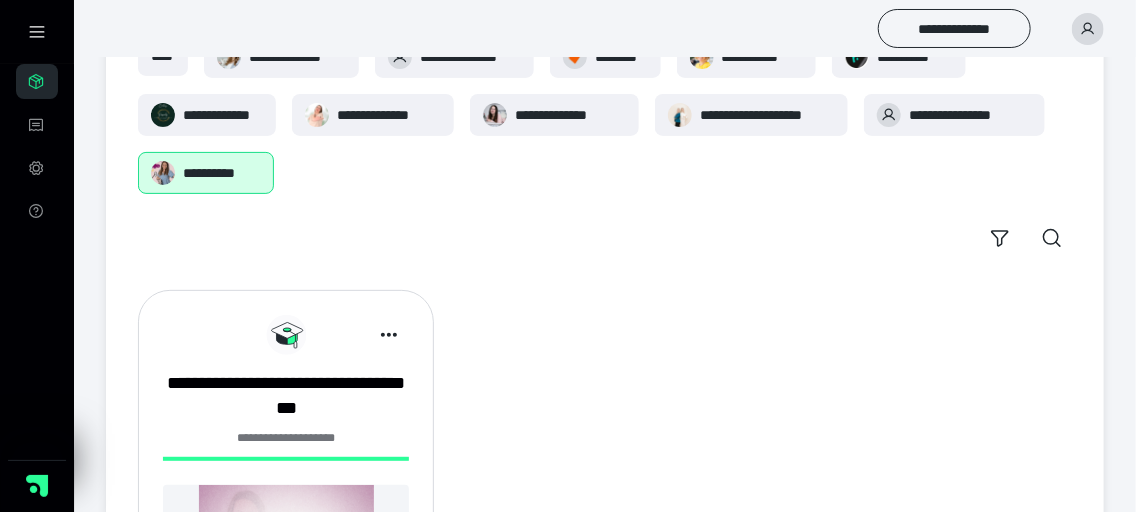 click on "**********" at bounding box center (605, 347) 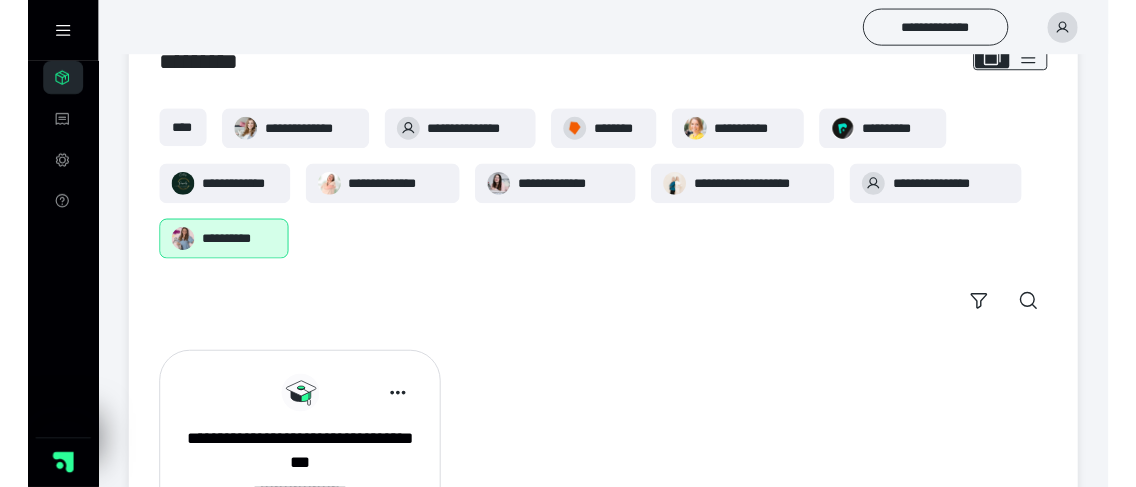 scroll, scrollTop: 0, scrollLeft: 0, axis: both 